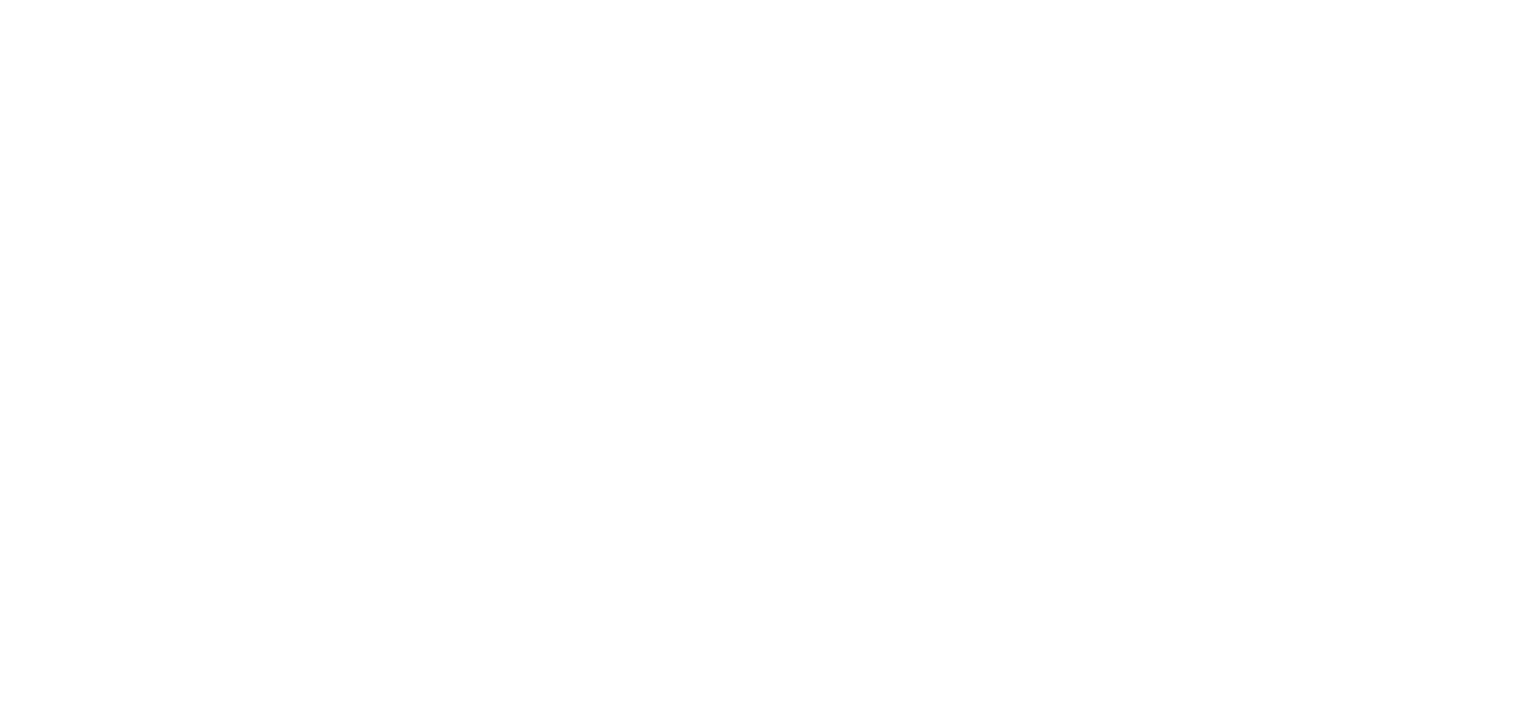 scroll, scrollTop: 0, scrollLeft: 0, axis: both 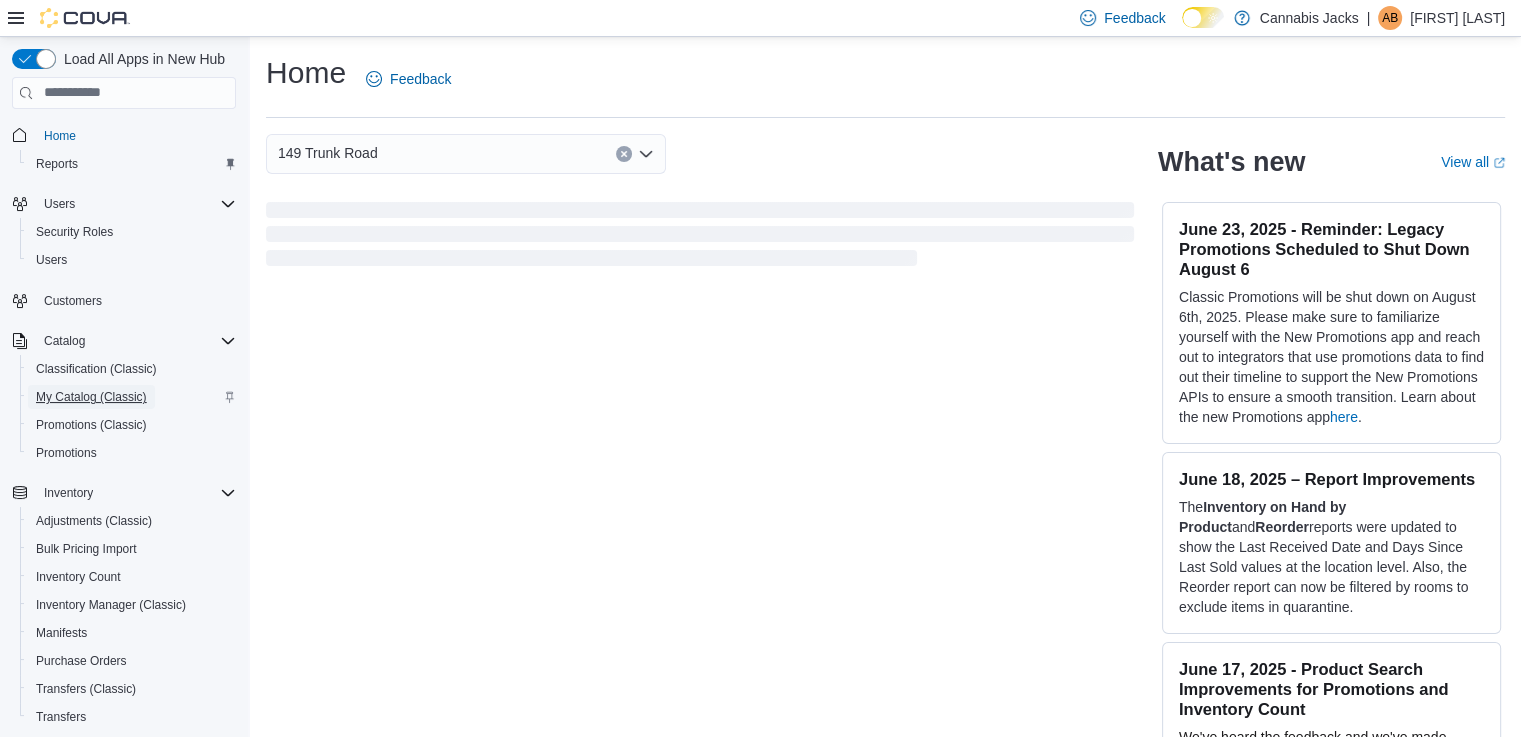click on "My Catalog (Classic)" at bounding box center (91, 397) 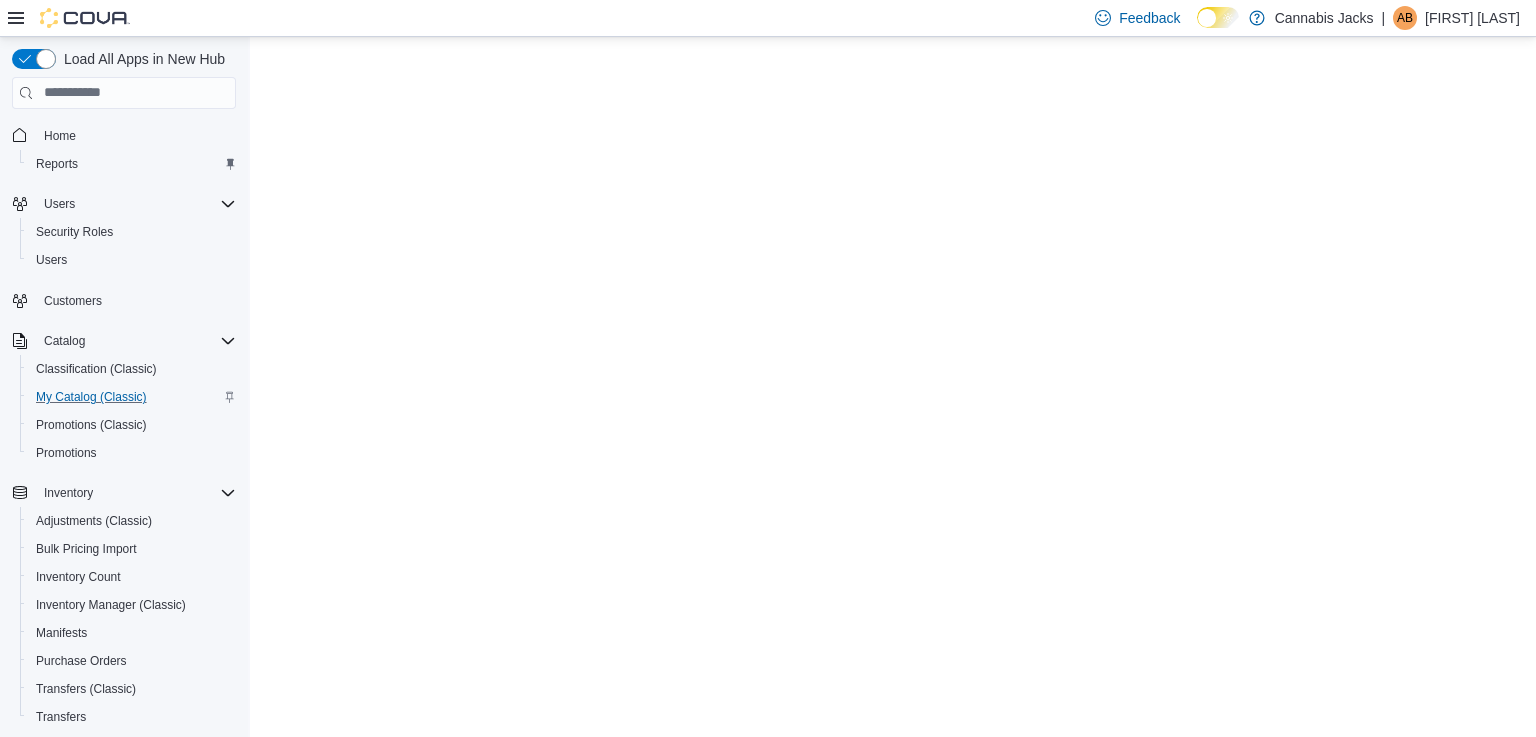 scroll, scrollTop: 0, scrollLeft: 0, axis: both 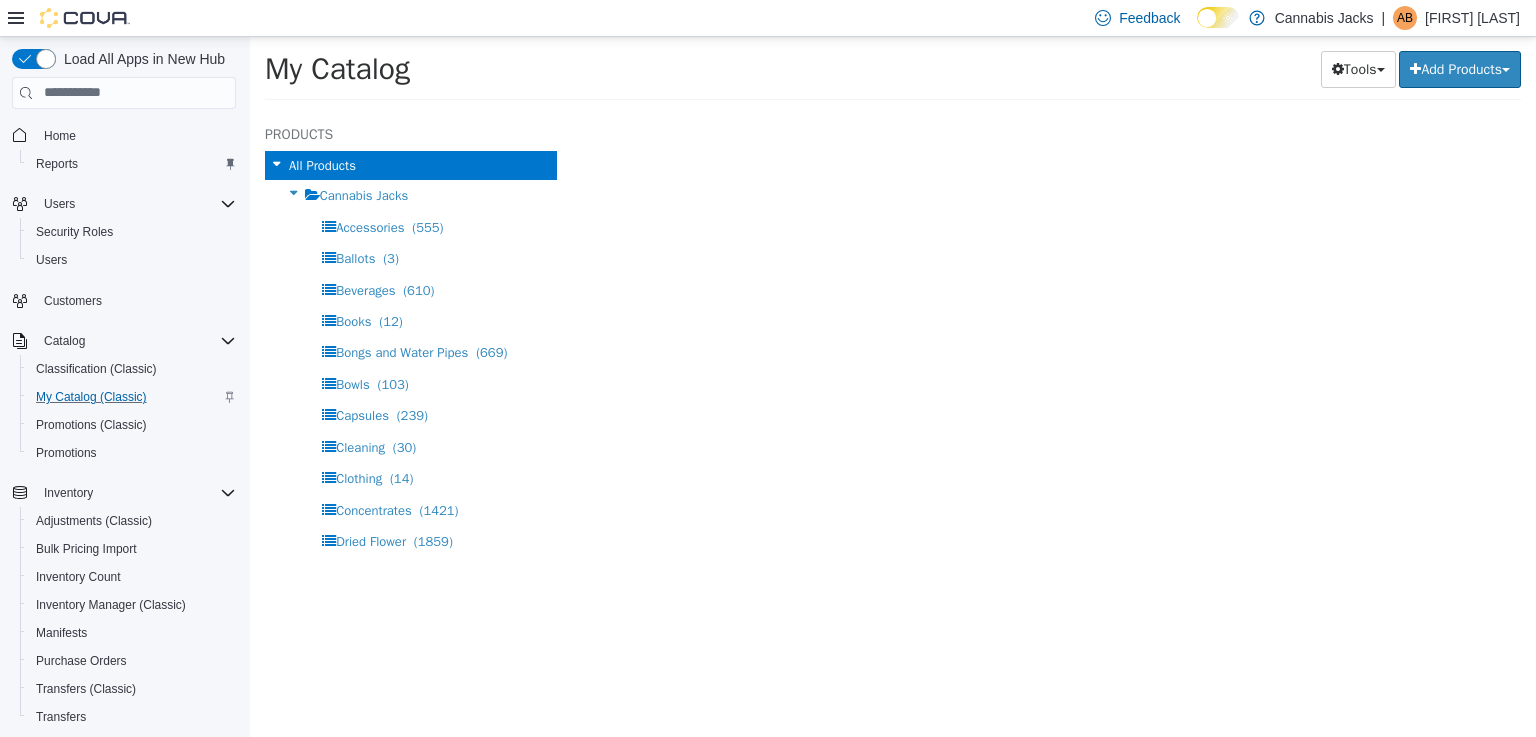 select on "**********" 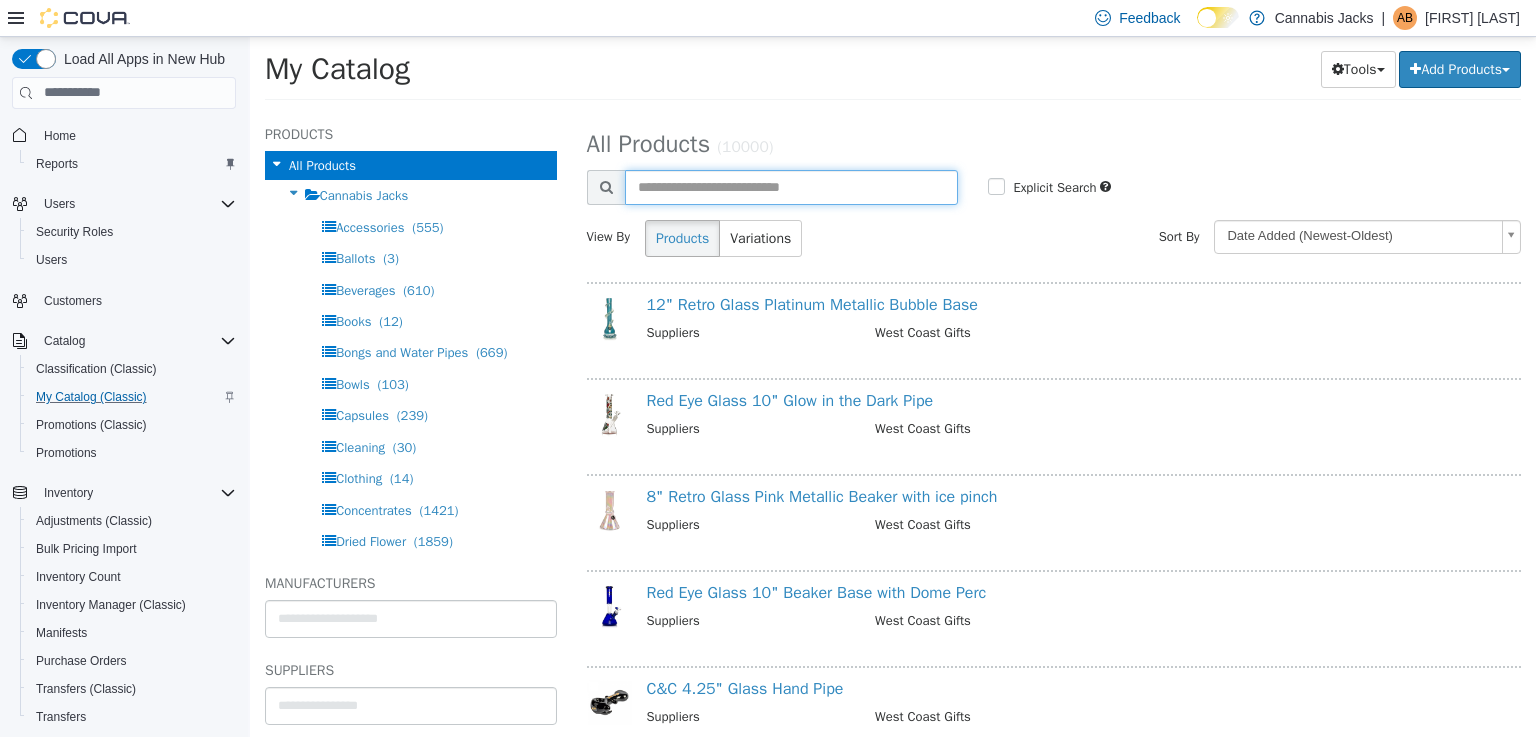 click at bounding box center [792, 186] 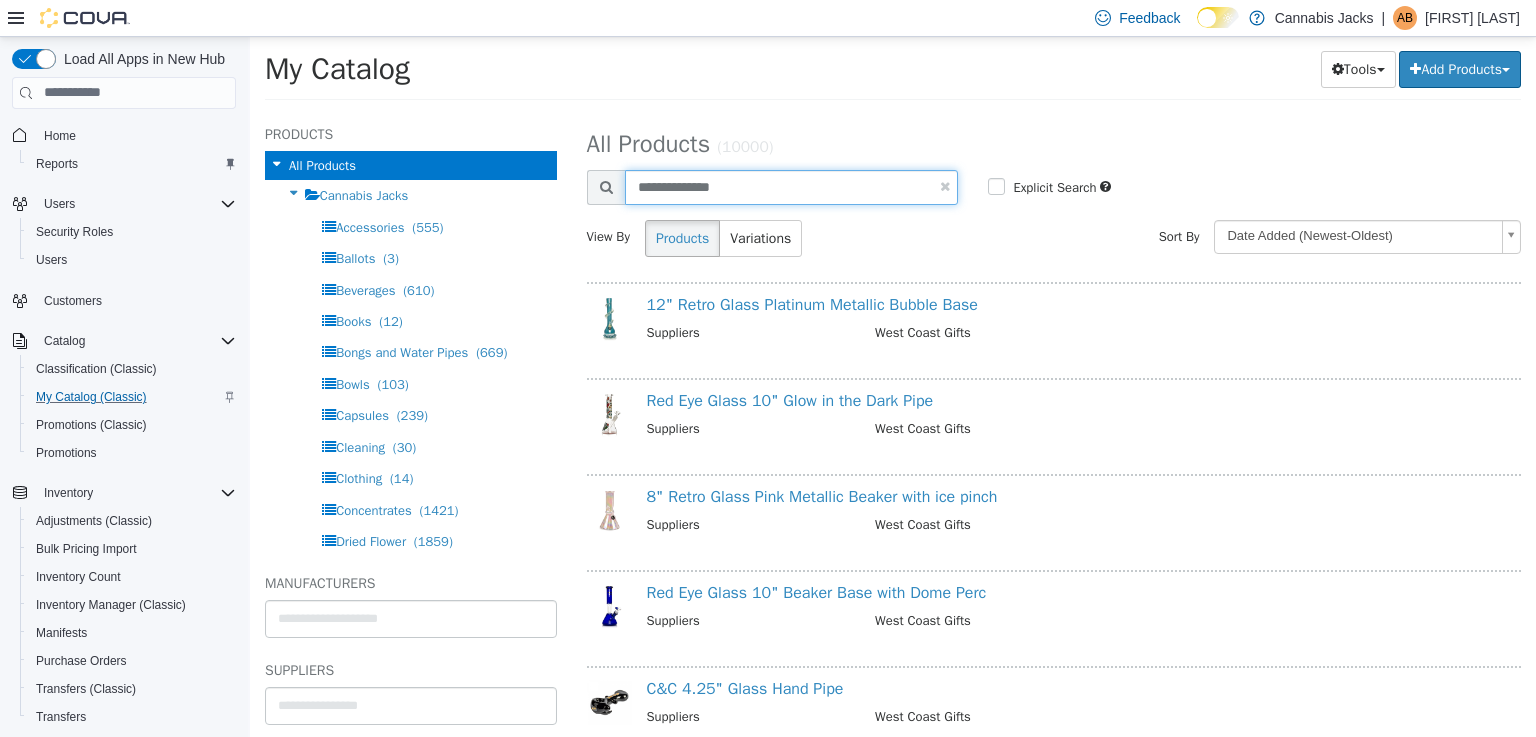 type on "**********" 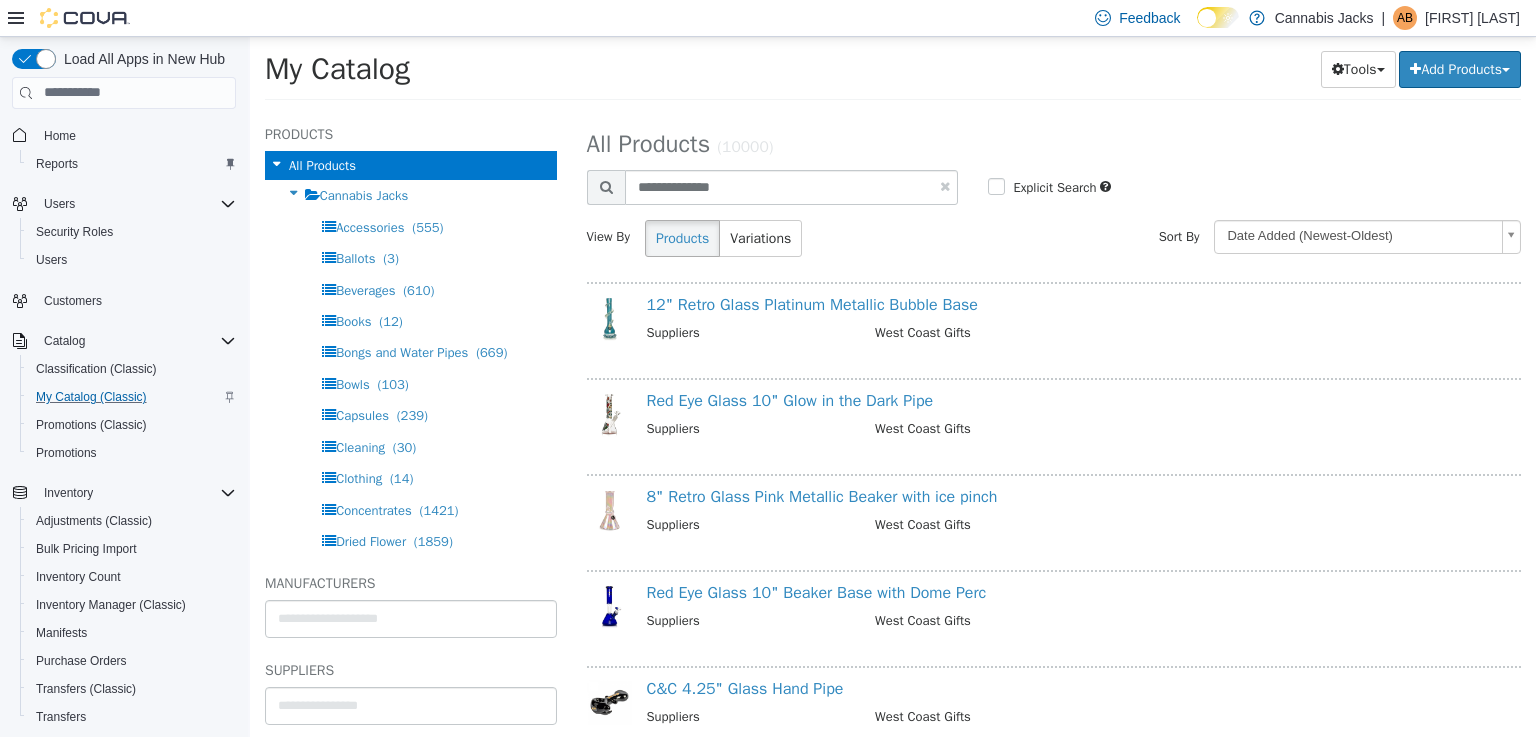 select on "**********" 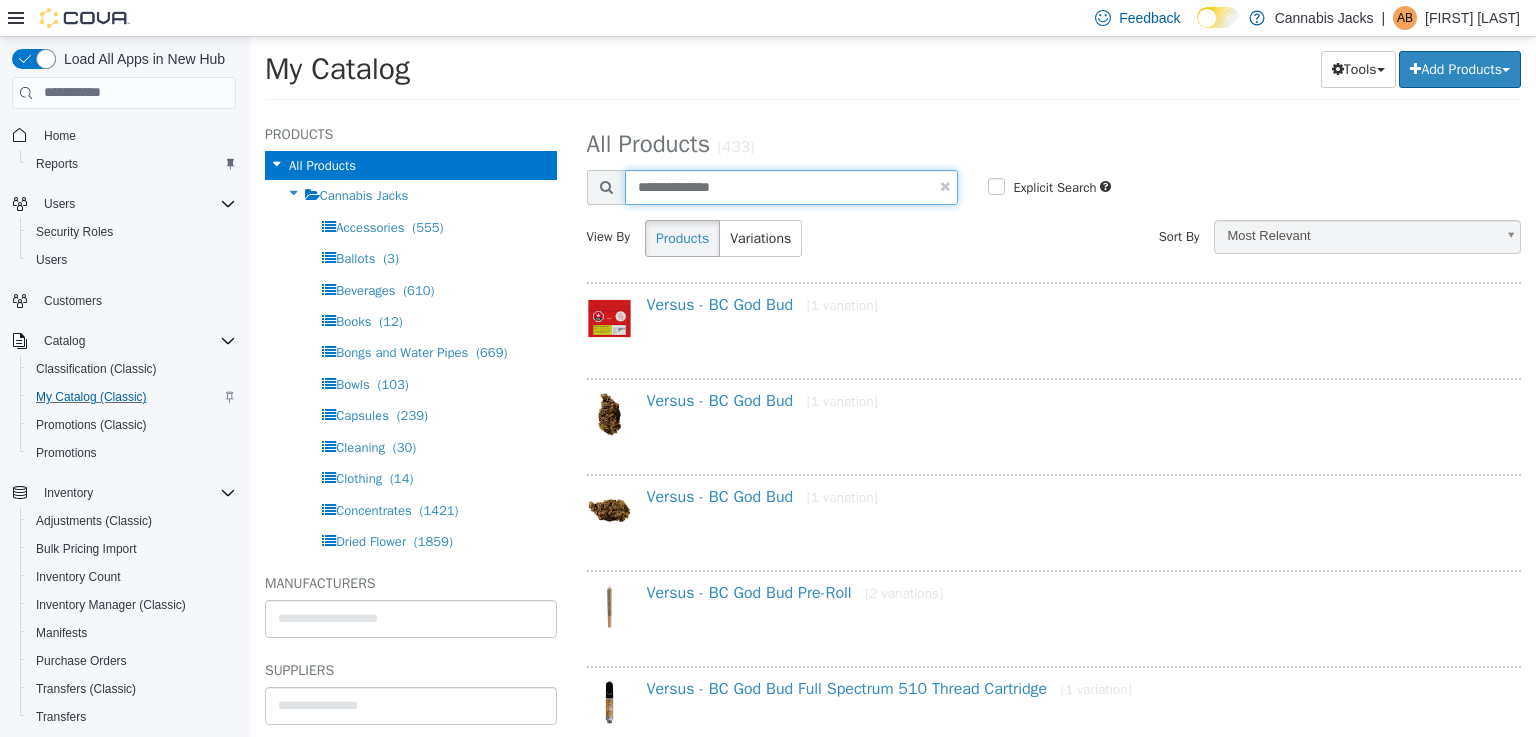 click on "**********" at bounding box center (792, 186) 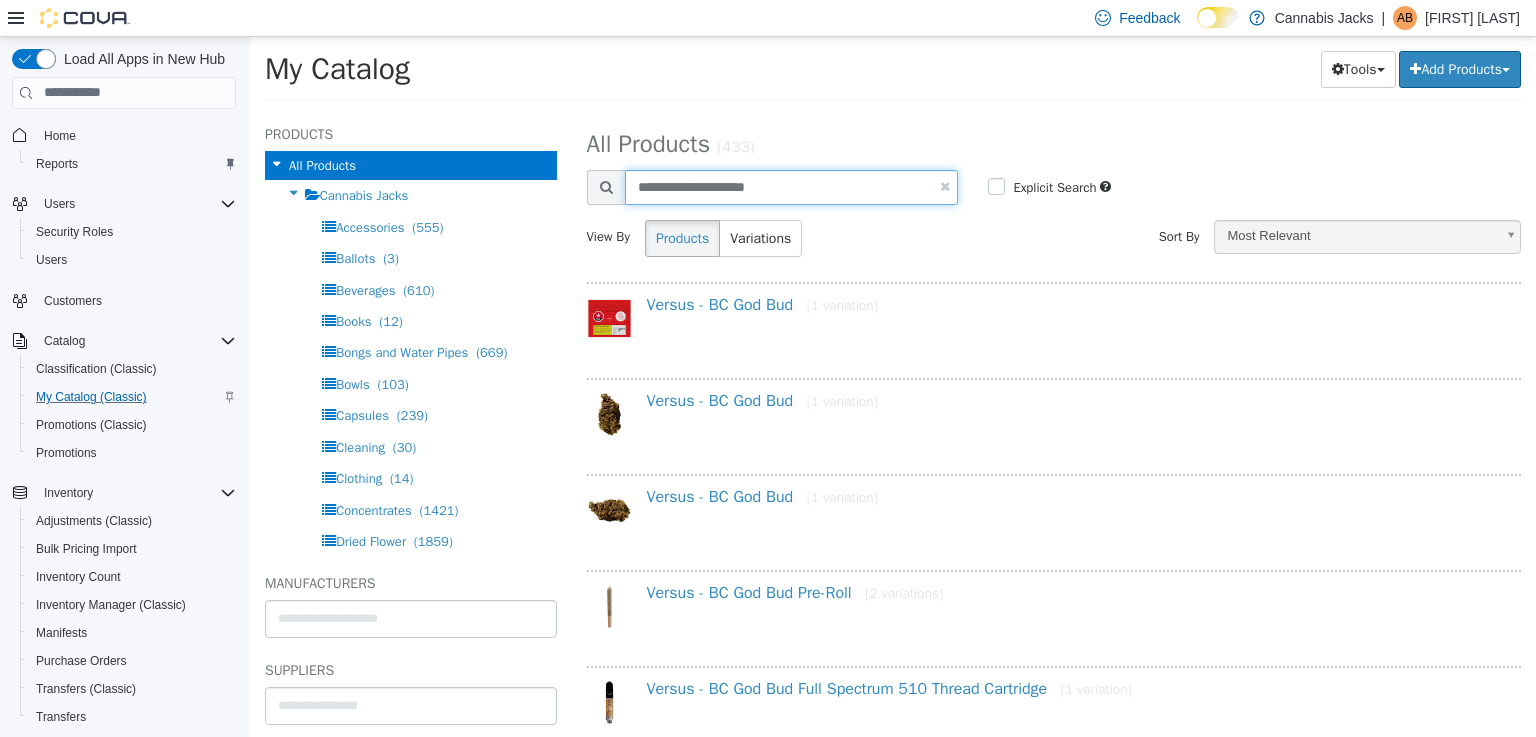 type on "**********" 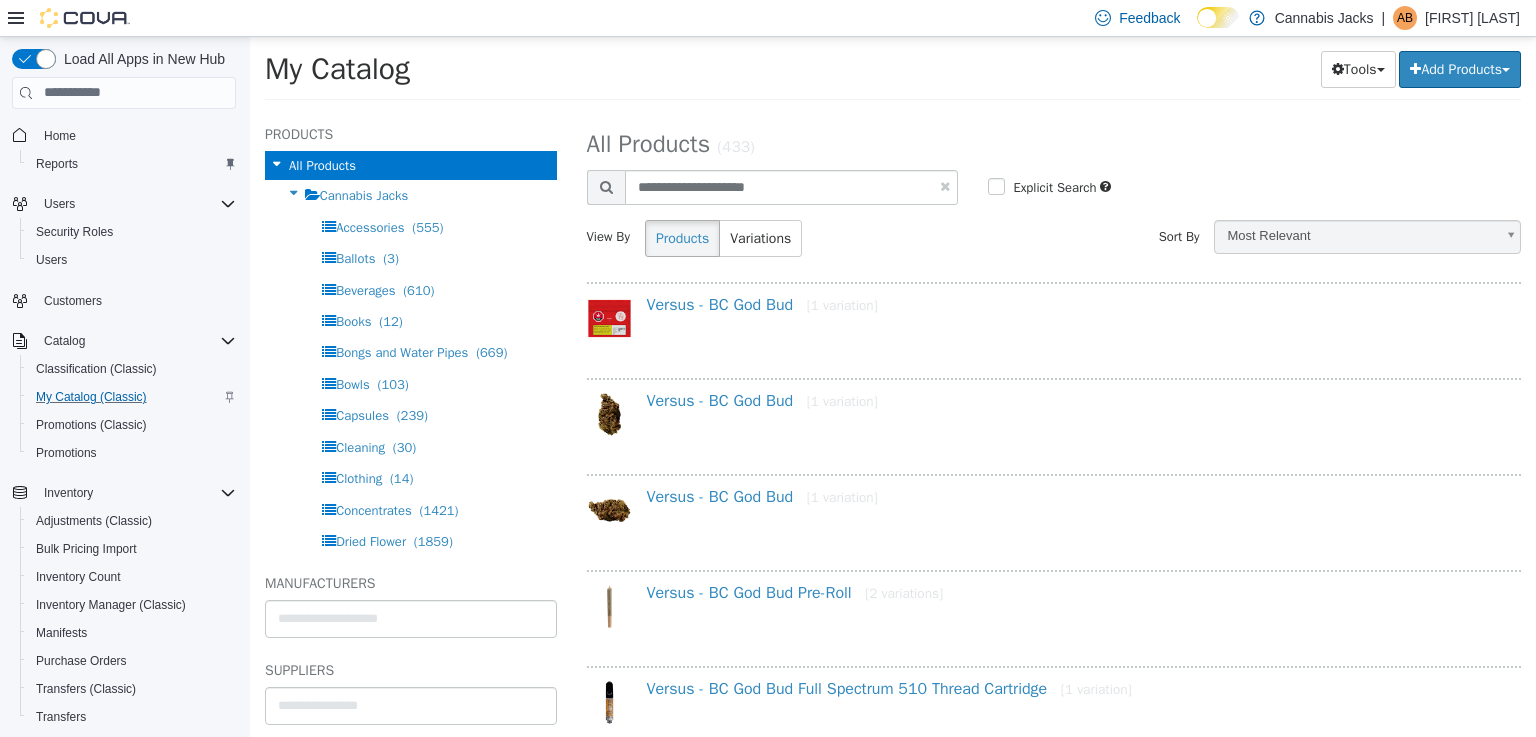 select on "**********" 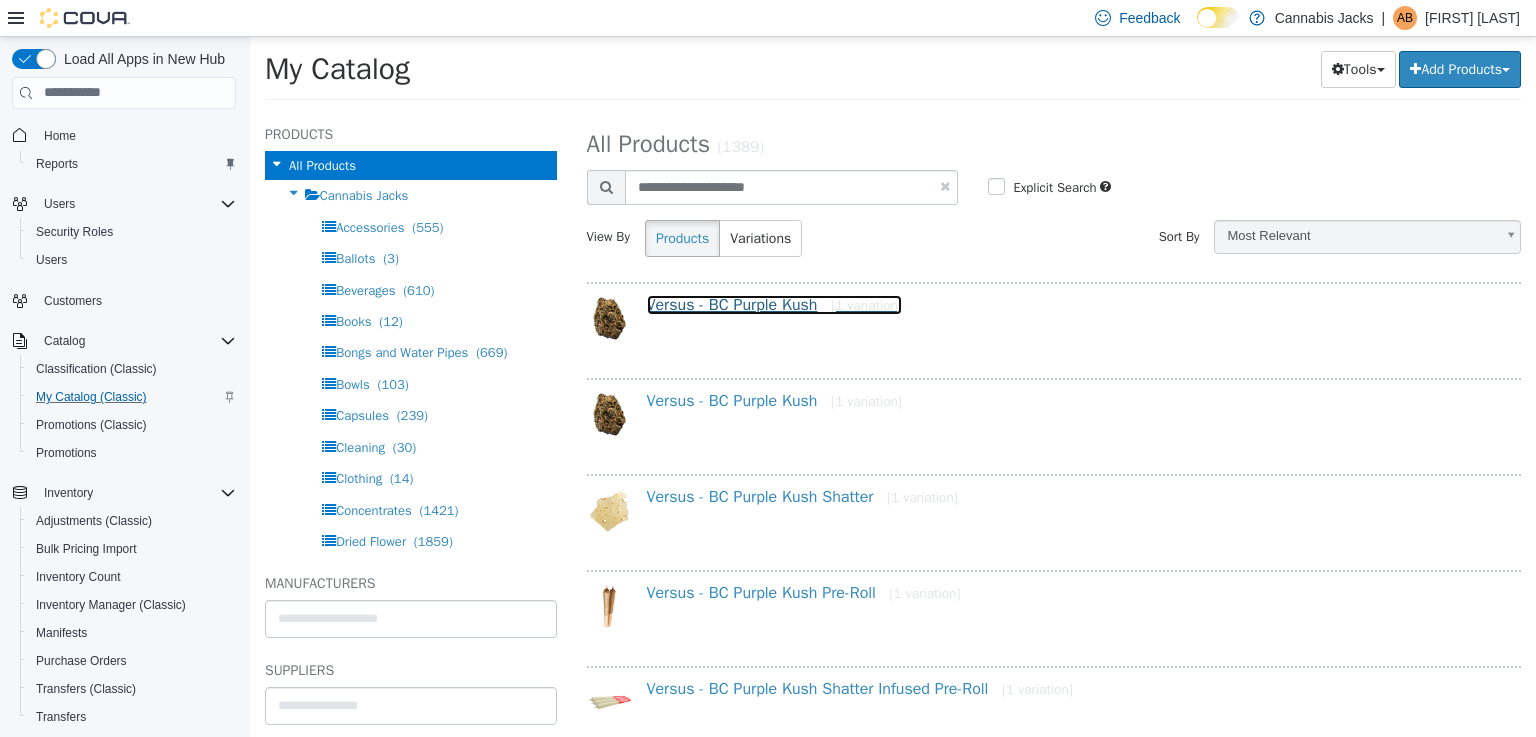 click on "Versus - BC Purple Kush
[1 variation]" at bounding box center [774, 304] 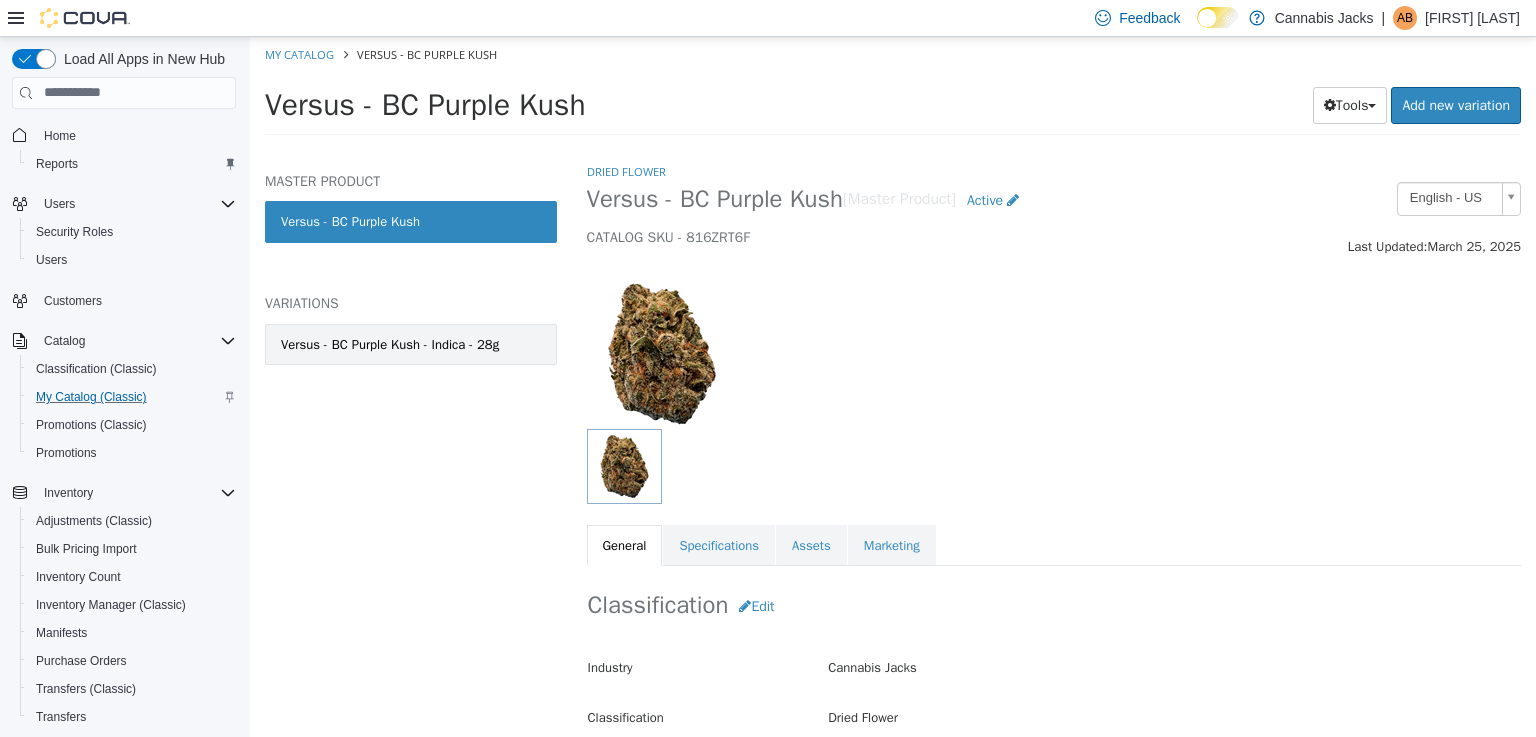 click on "Versus - BC Purple Kush - Indica - 28g" at bounding box center (390, 344) 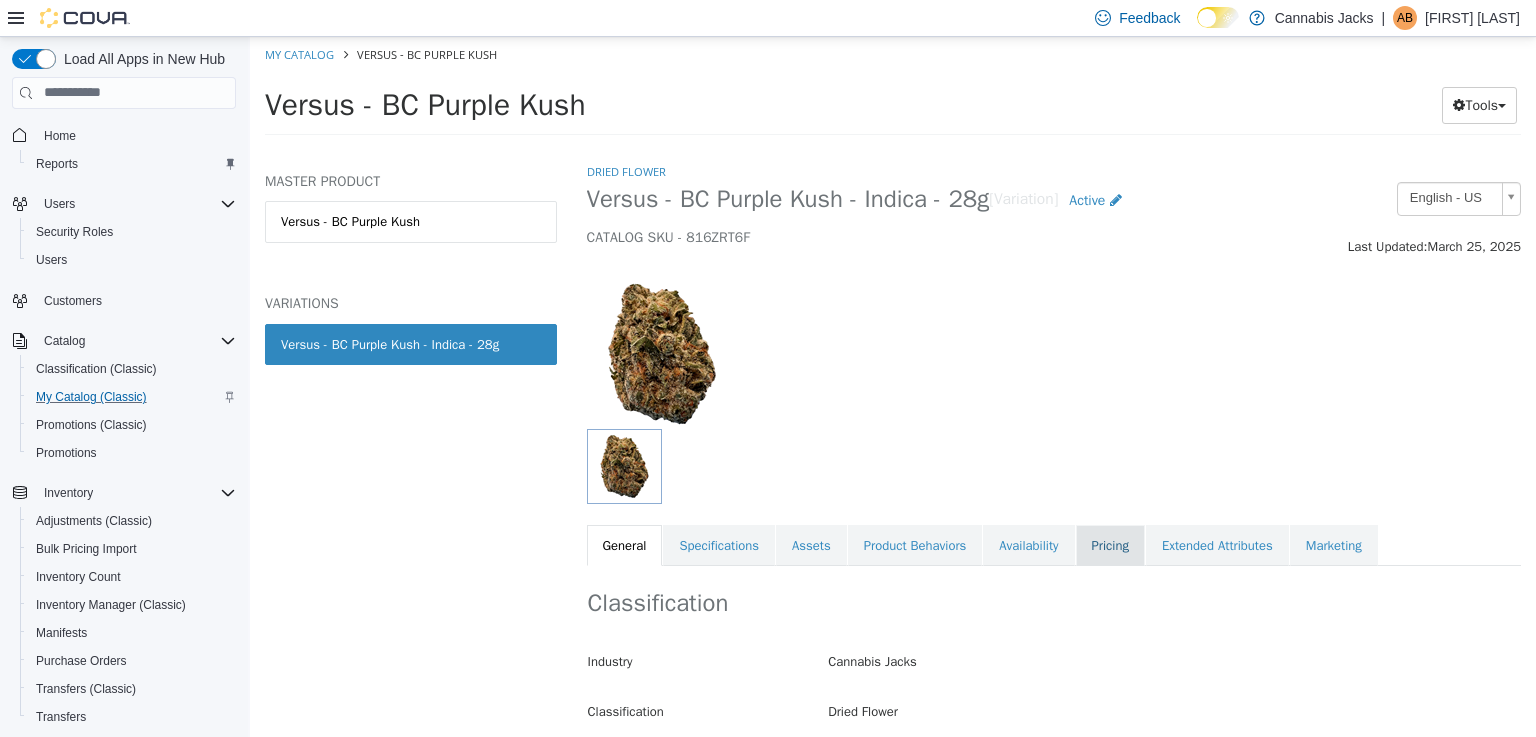 click on "Pricing" at bounding box center [1110, 545] 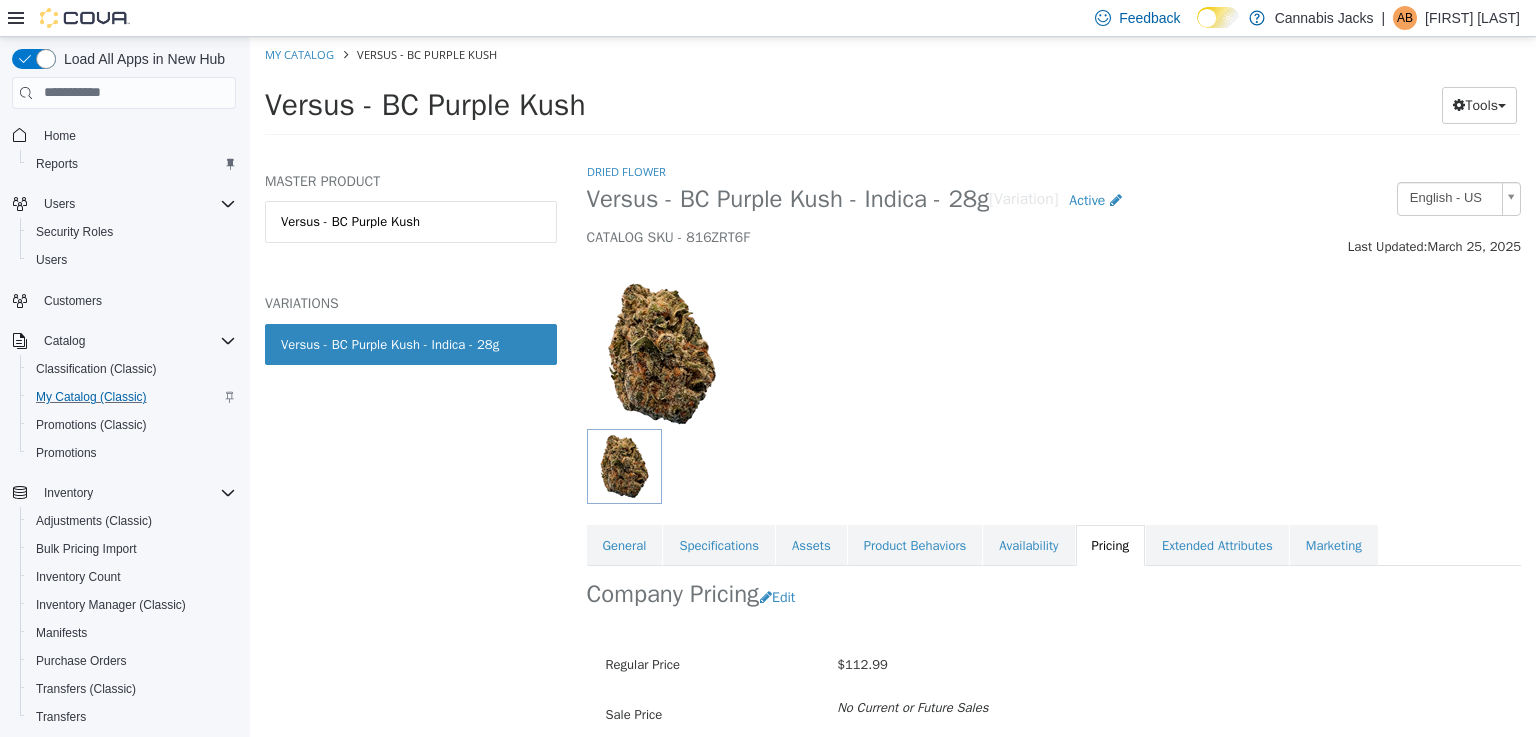 scroll, scrollTop: 140, scrollLeft: 0, axis: vertical 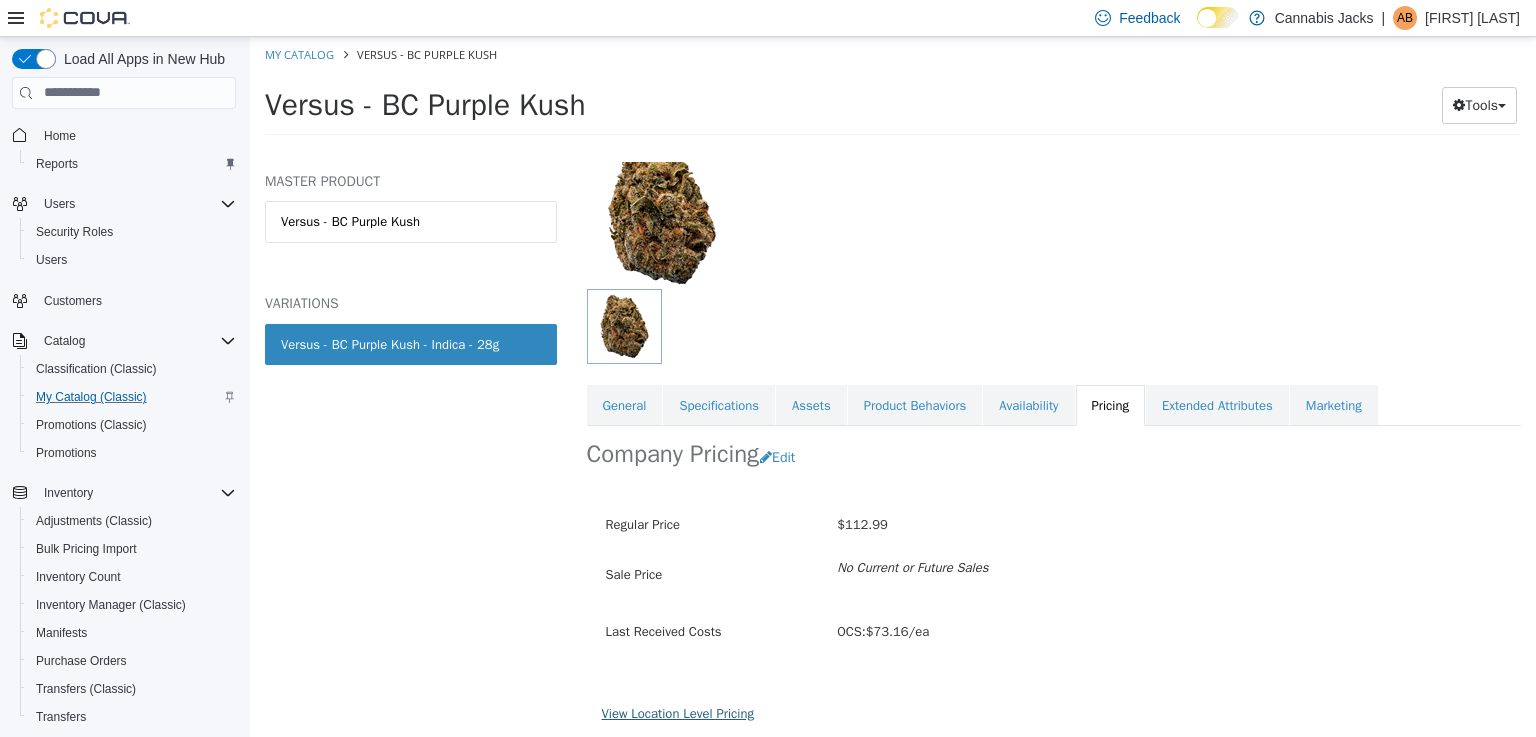 click on "View Location Level Pricing" at bounding box center [678, 712] 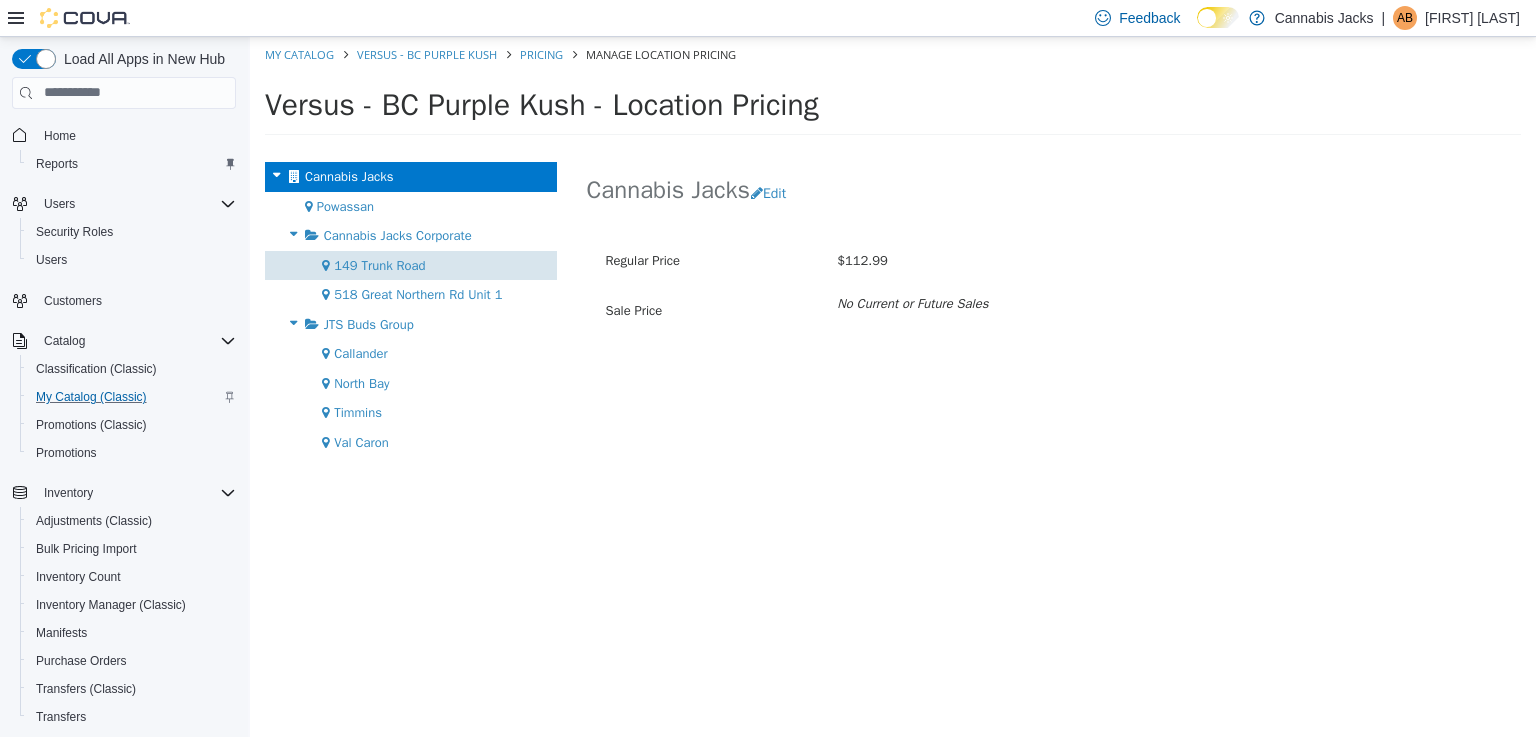 click on "149 Trunk Road" at bounding box center [411, 265] 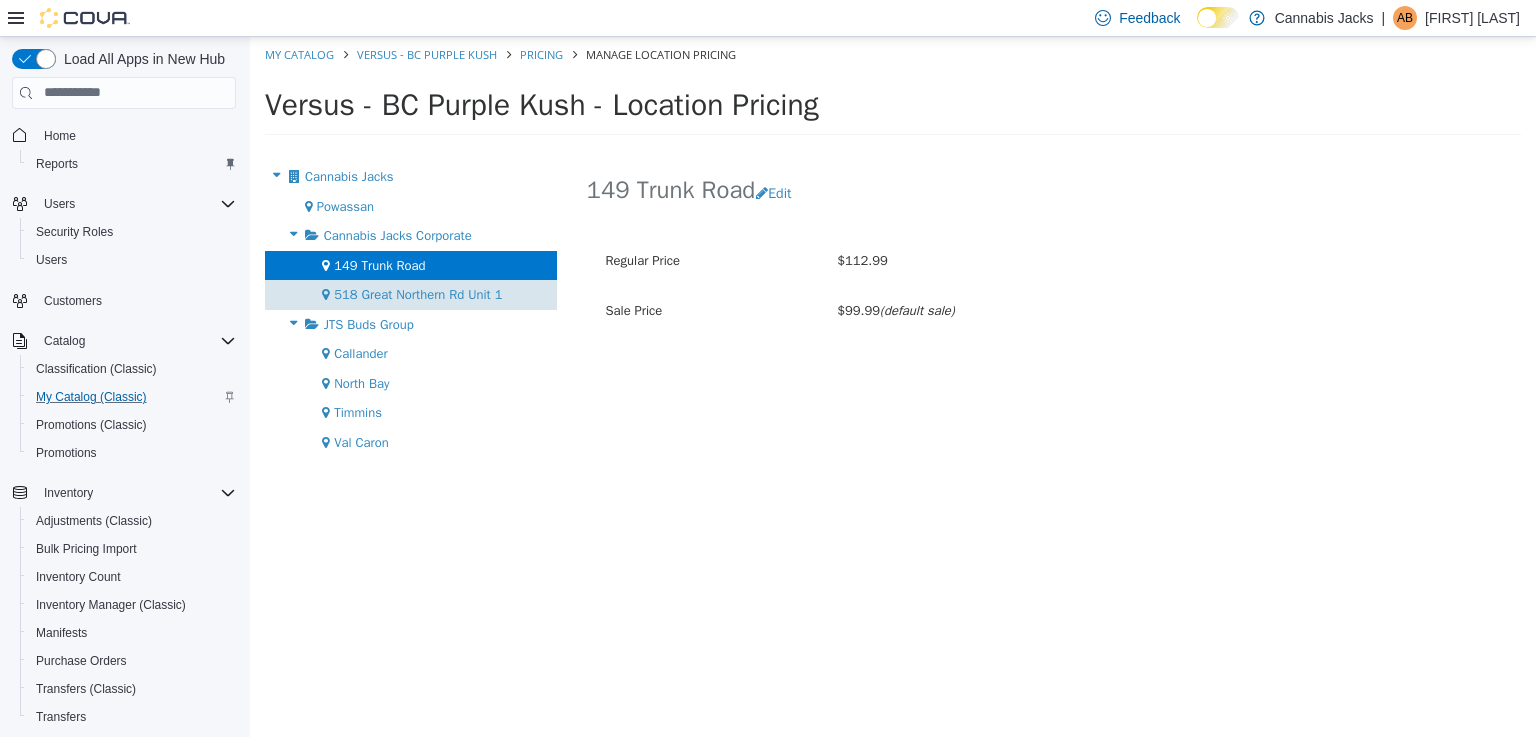 click on "518 Great Northern Rd Unit 1" at bounding box center [418, 293] 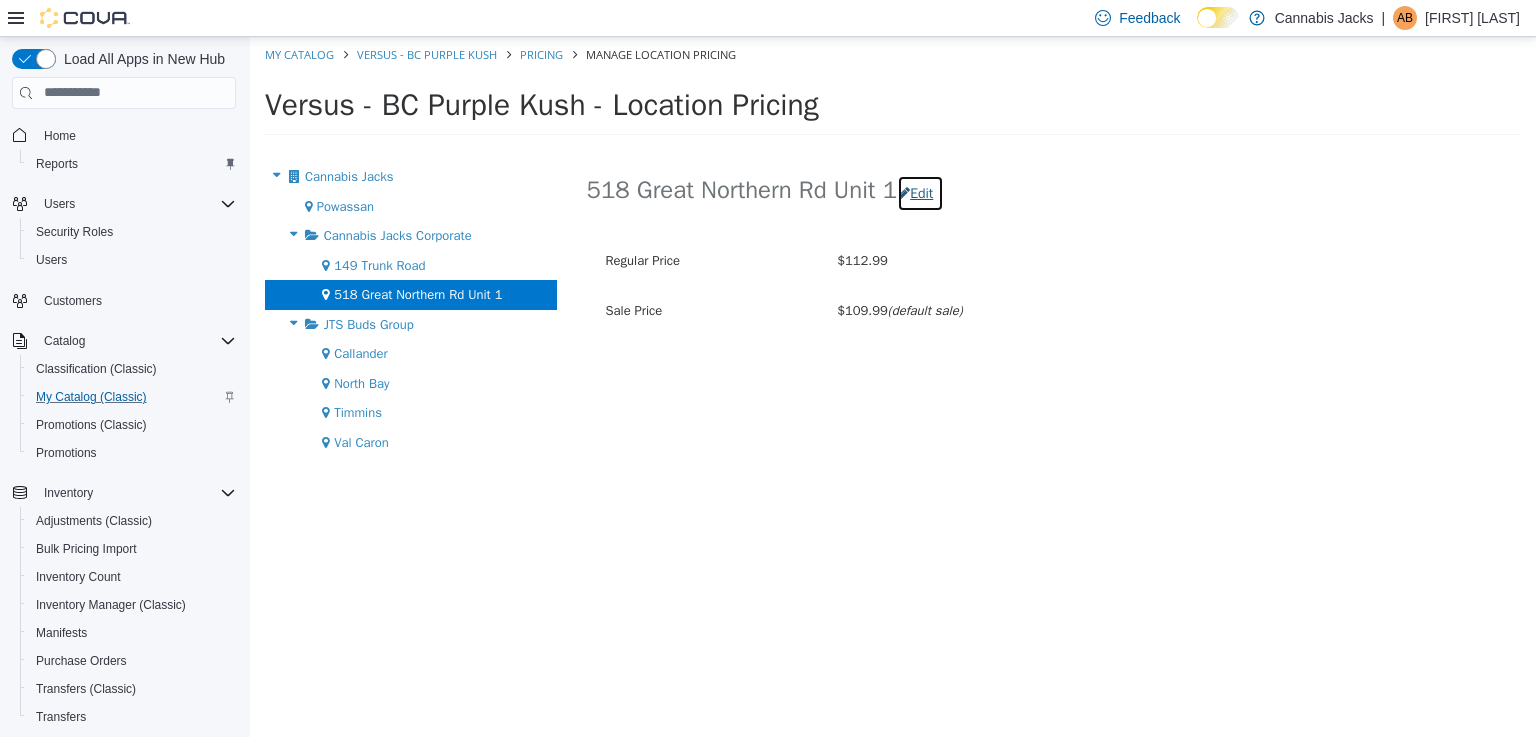 click on "Edit" at bounding box center (920, 192) 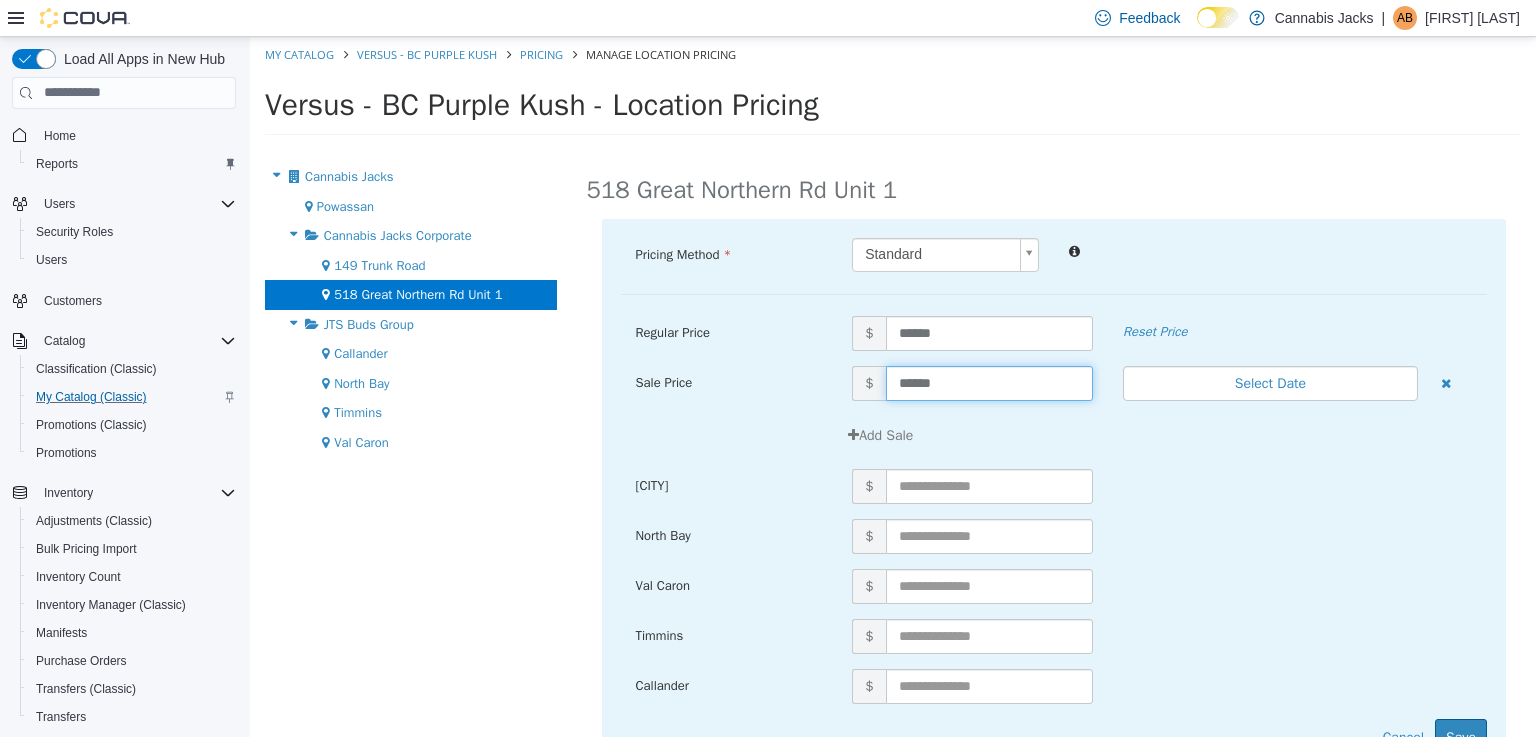 click on "******" at bounding box center [989, 382] 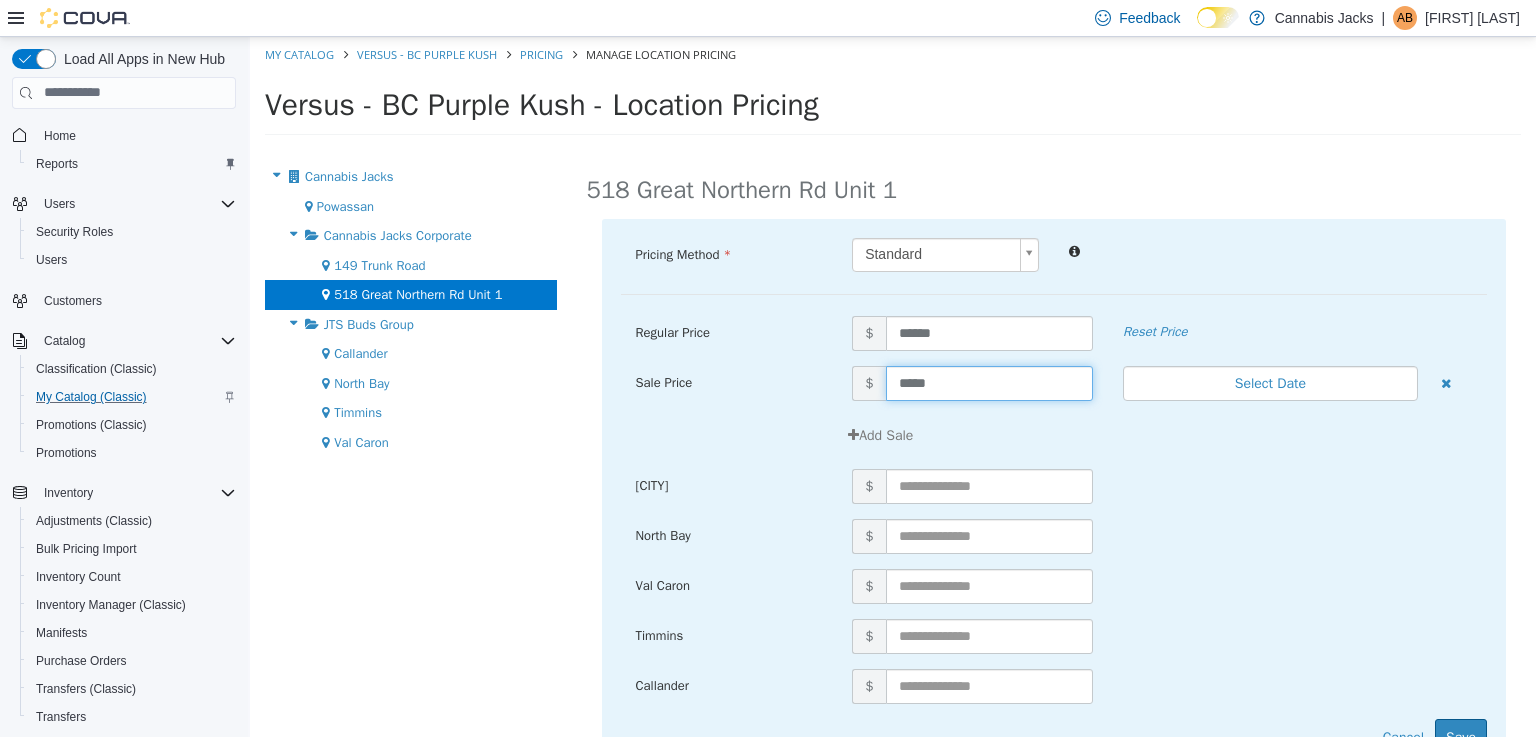 type on "******" 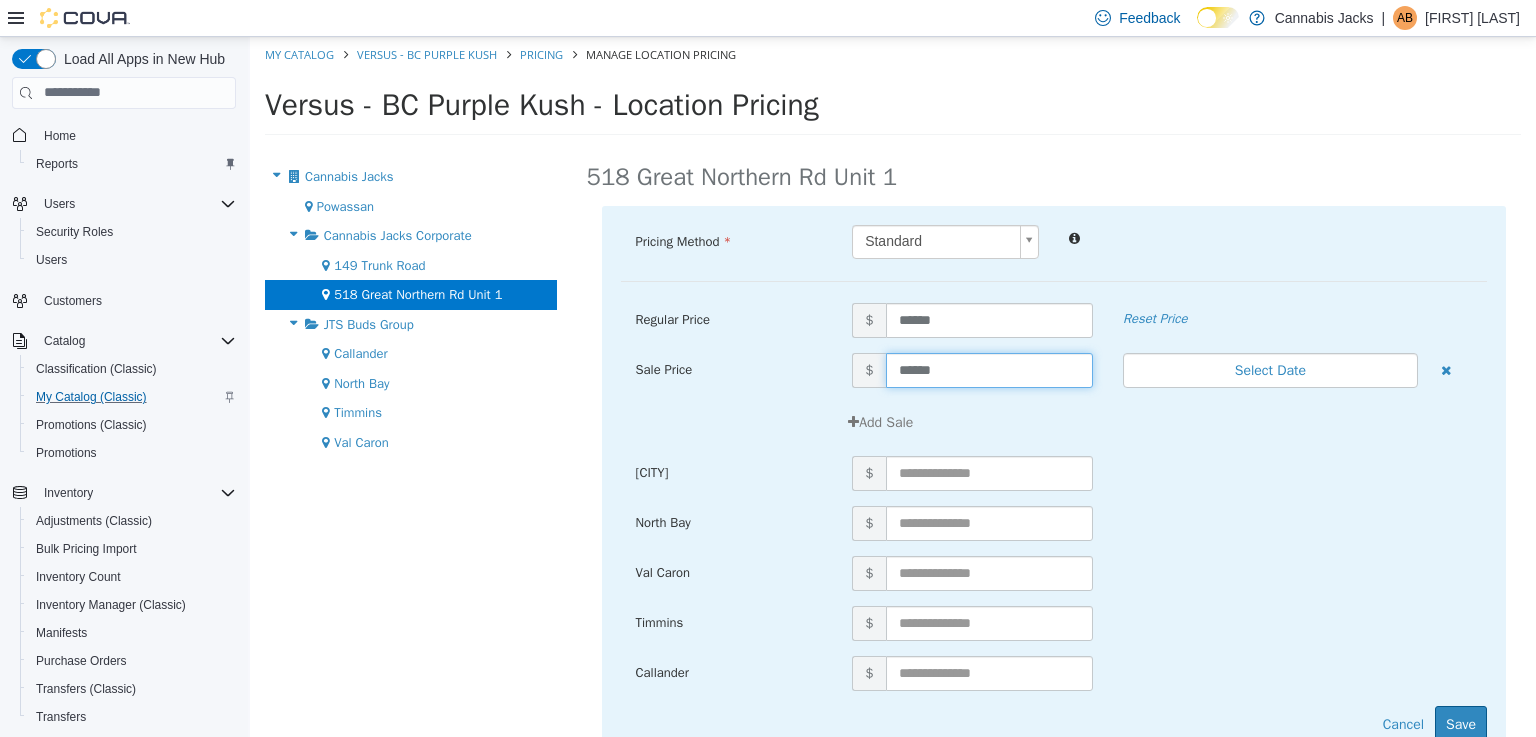scroll, scrollTop: 14, scrollLeft: 0, axis: vertical 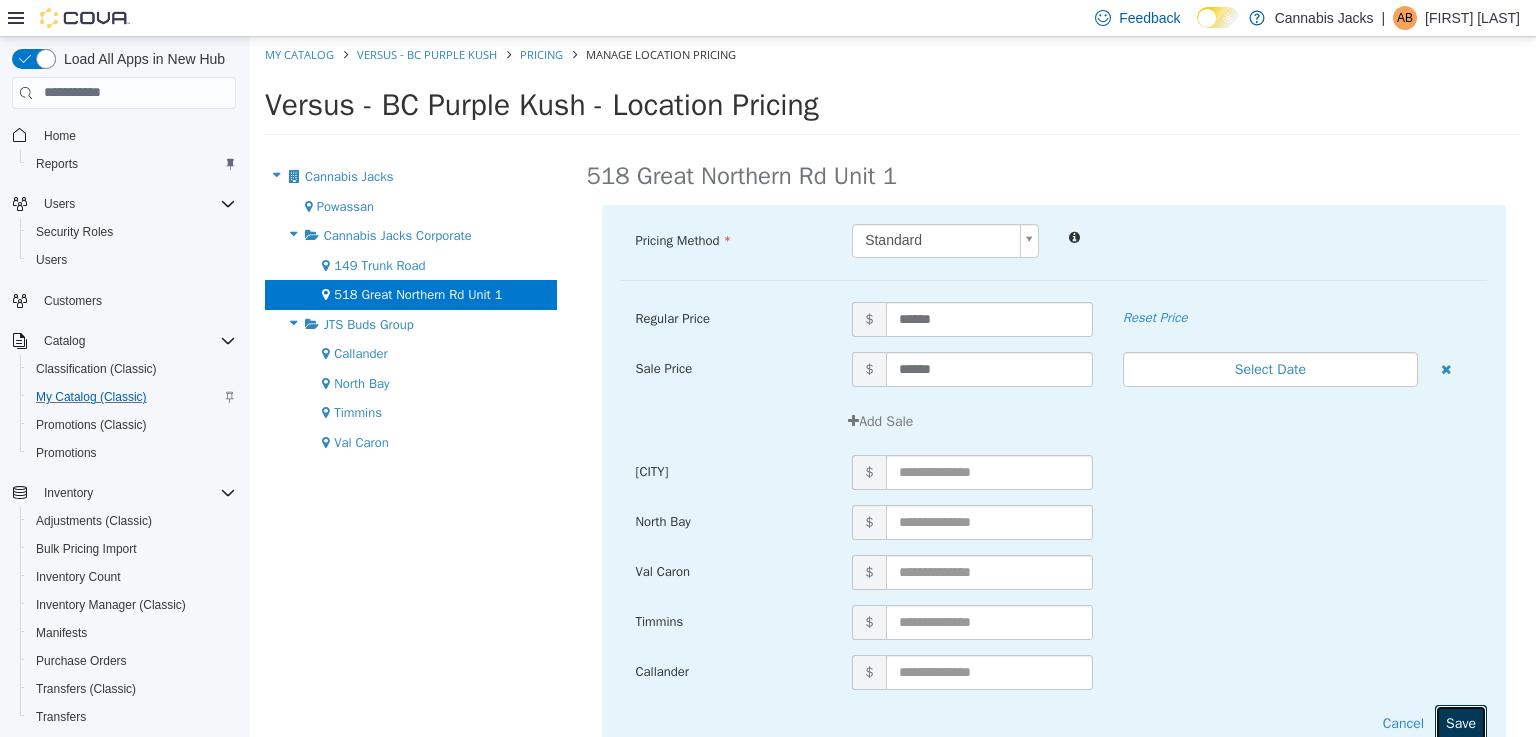 click on "Save" at bounding box center (1461, 722) 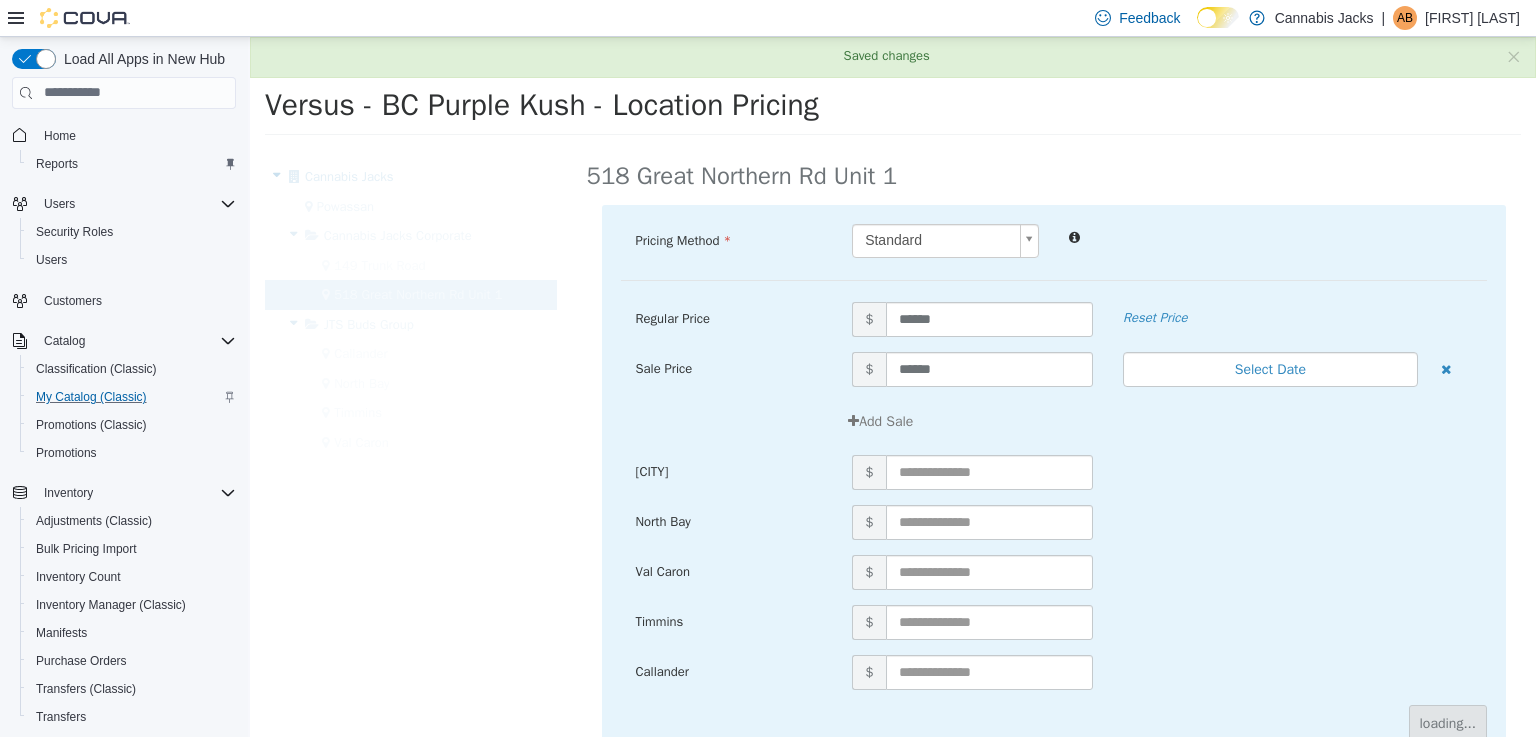 scroll, scrollTop: 0, scrollLeft: 0, axis: both 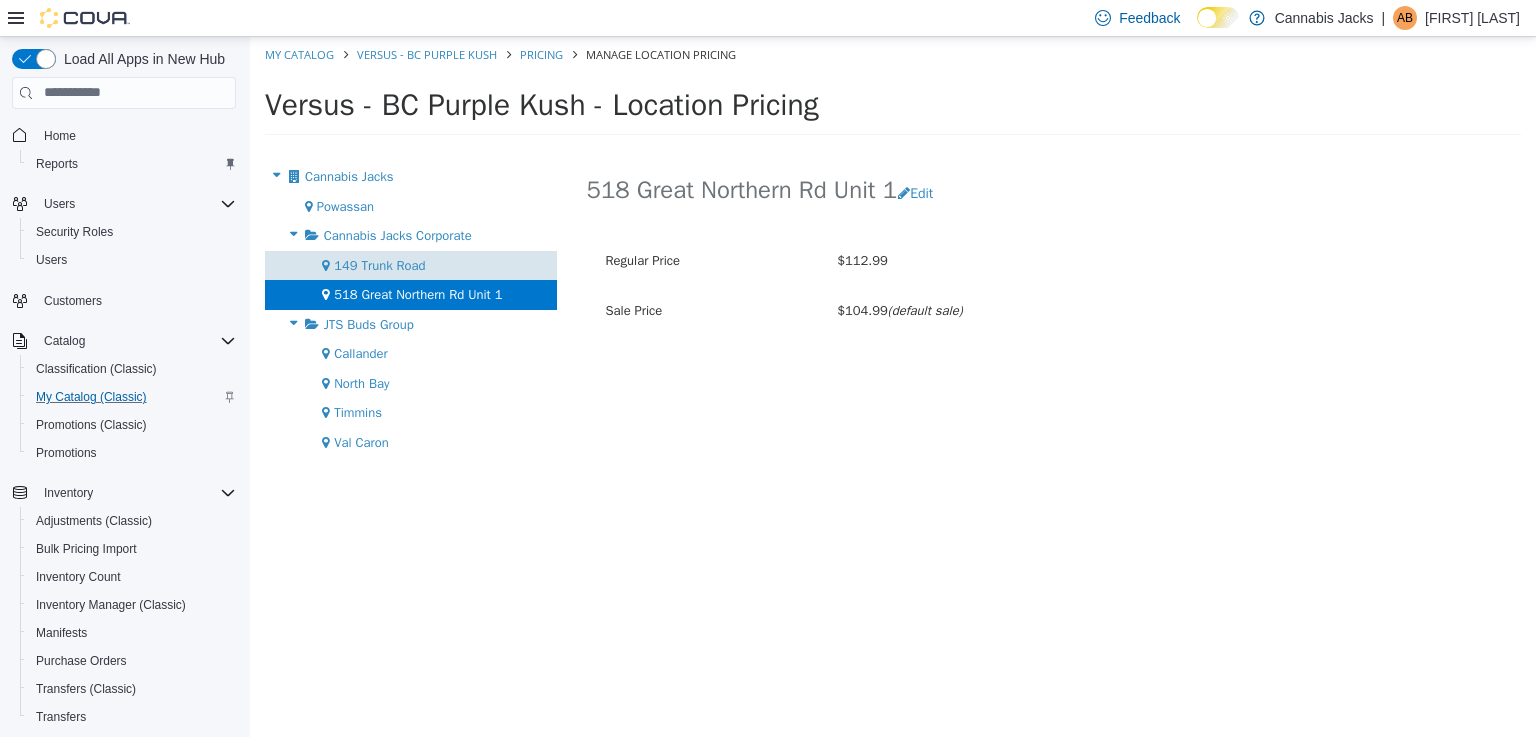 click on "149 Trunk Road" at bounding box center (379, 264) 